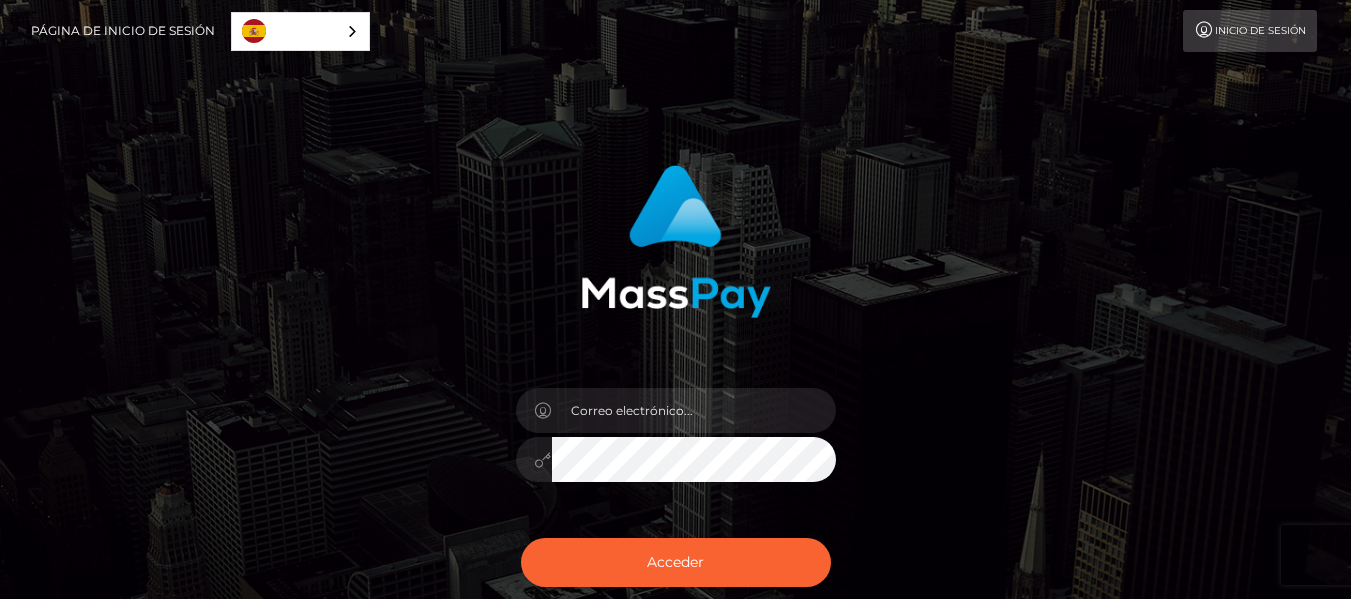 scroll, scrollTop: 0, scrollLeft: 0, axis: both 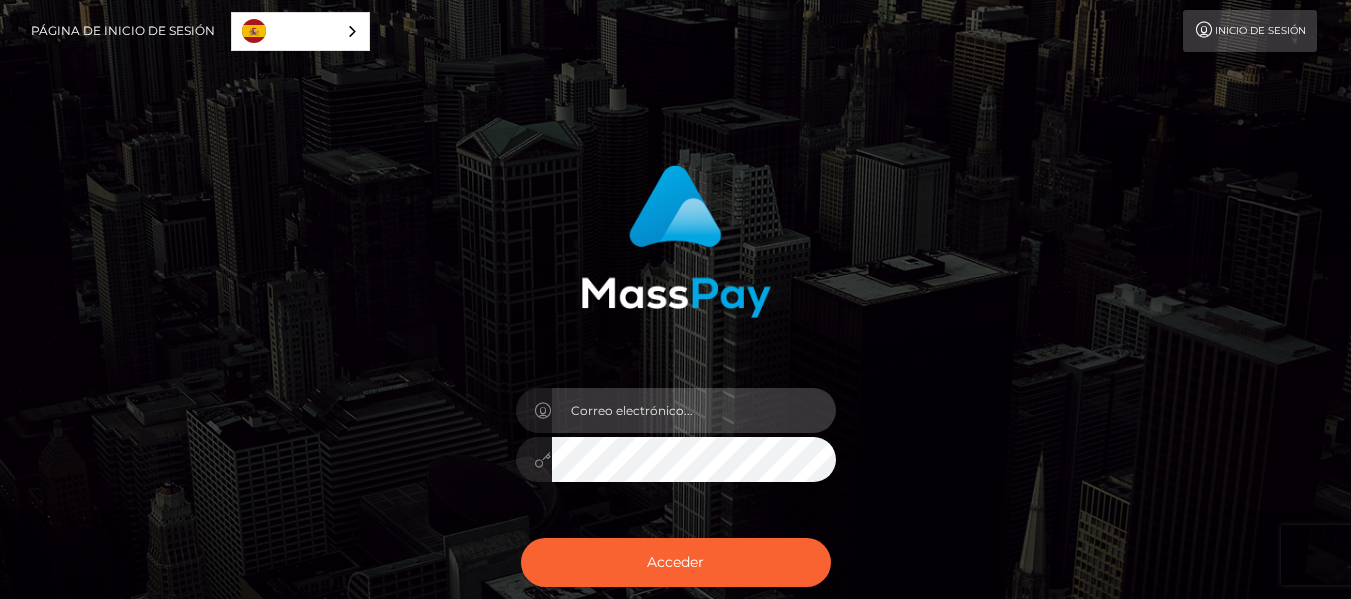 type on "[EMAIL_ADDRESS][DOMAIN_NAME]" 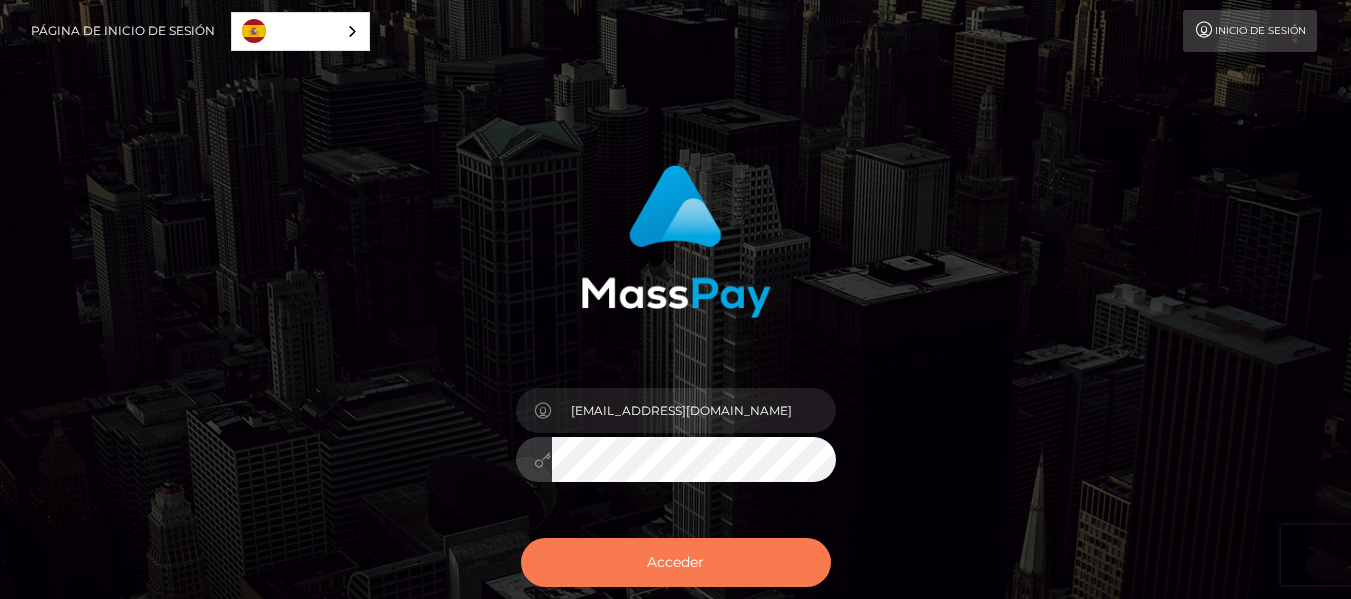 click on "Acceder" at bounding box center [676, 562] 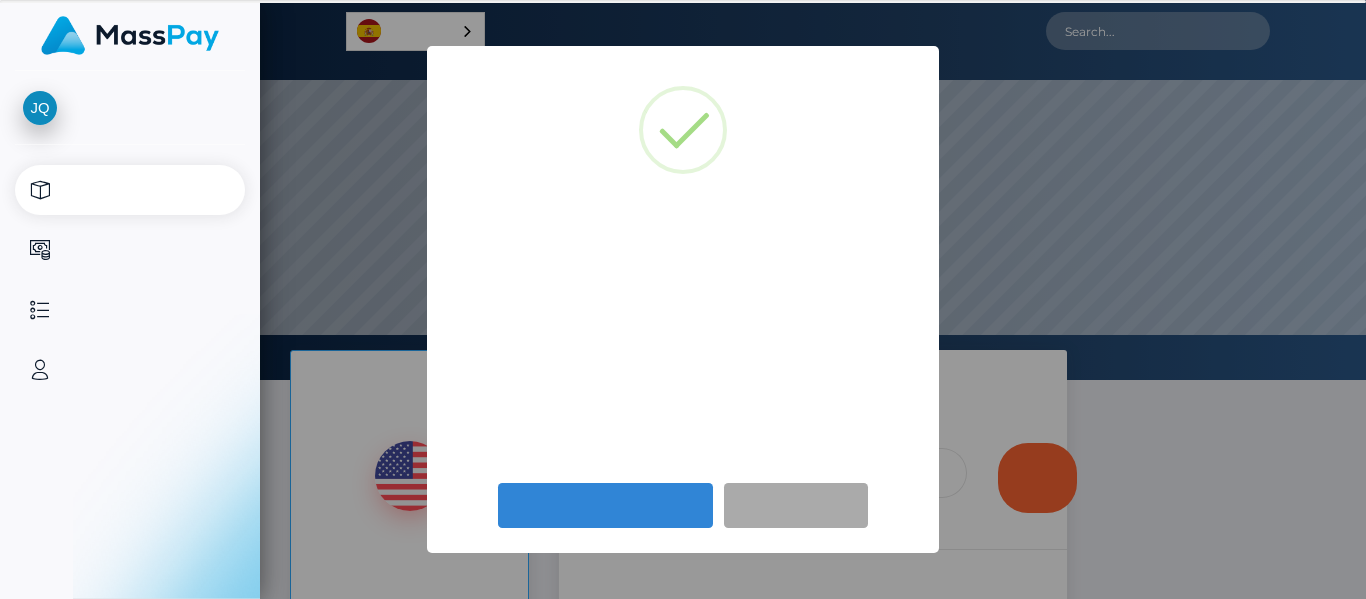 scroll, scrollTop: 0, scrollLeft: 0, axis: both 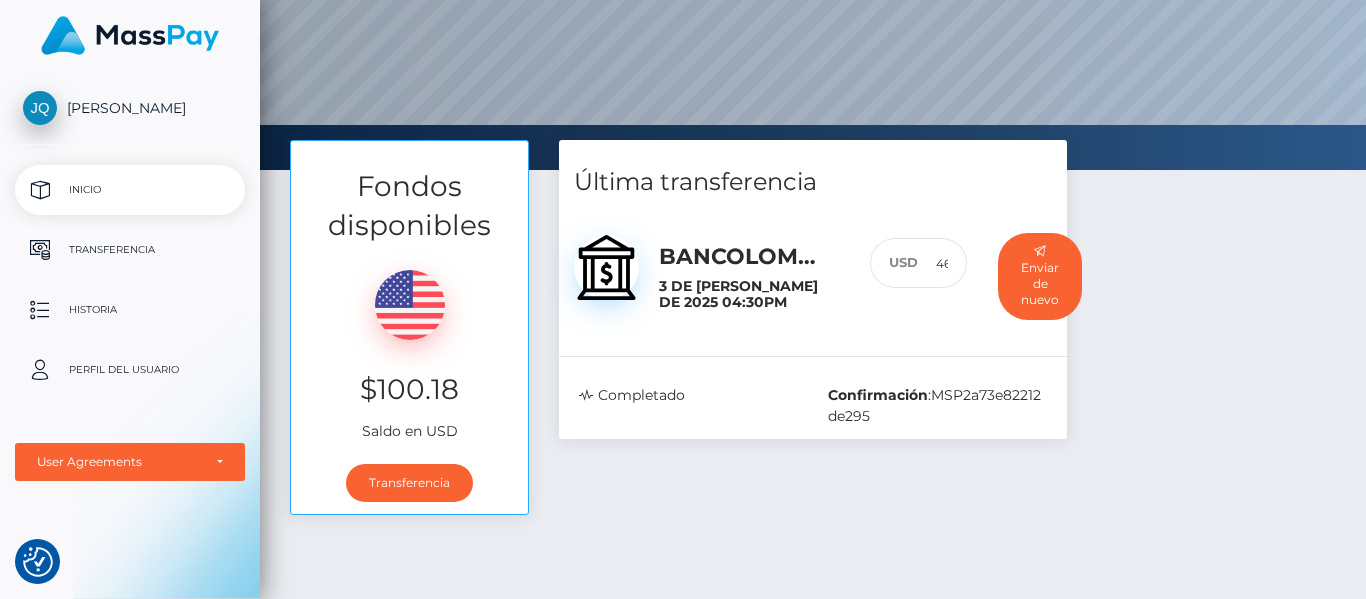 click on "Transferencia" at bounding box center [130, 250] 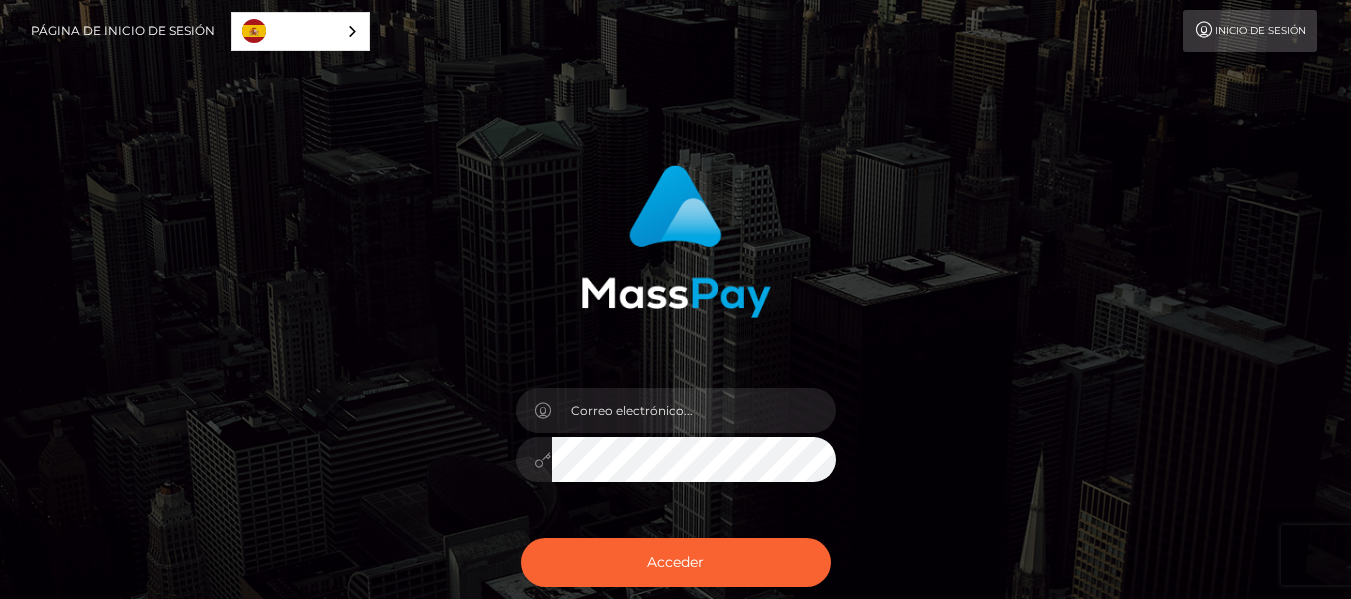 scroll, scrollTop: 0, scrollLeft: 0, axis: both 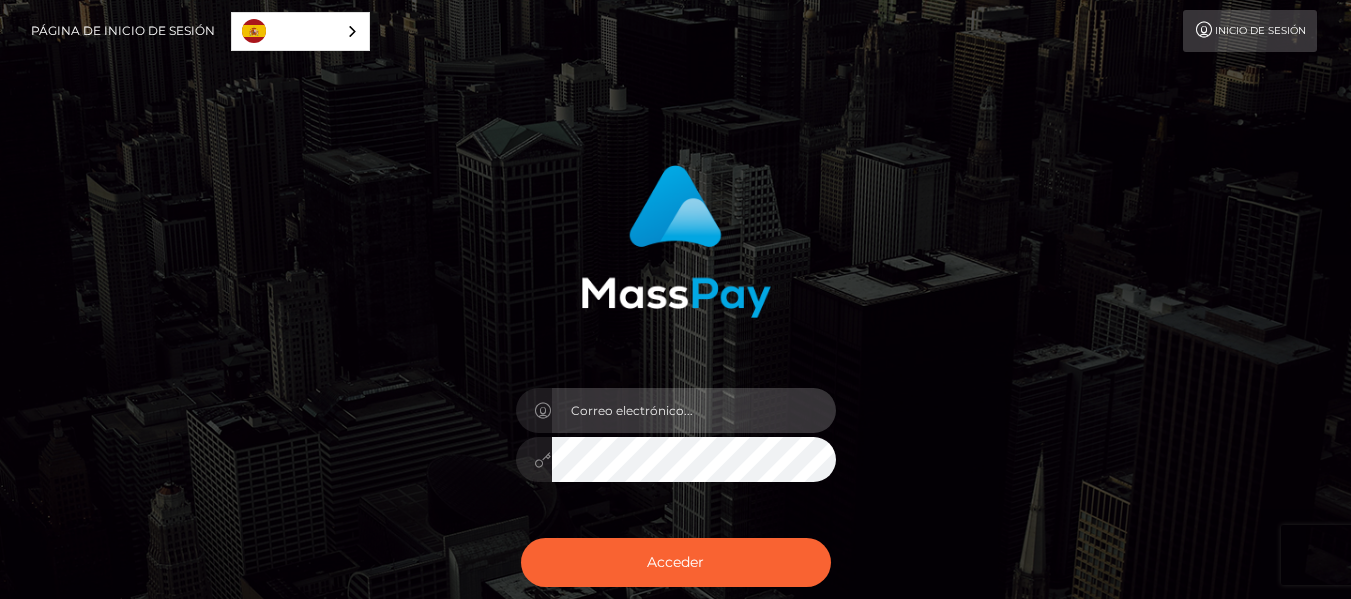 type on "[EMAIL_ADDRESS][DOMAIN_NAME]" 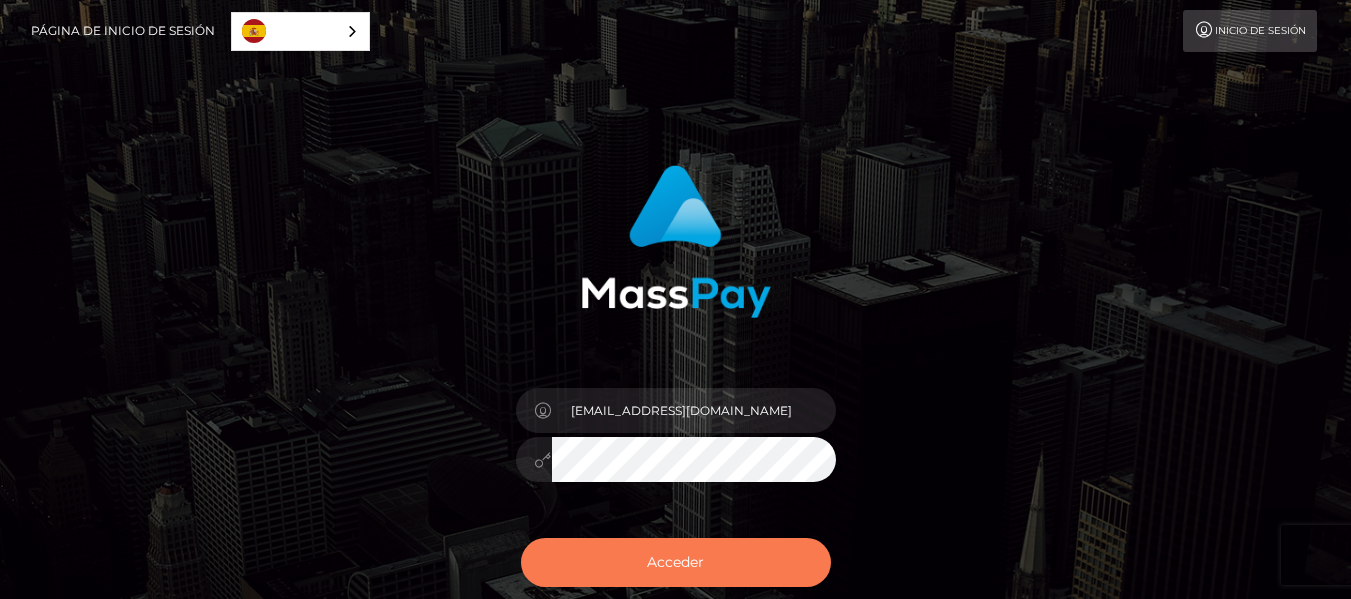 click on "Acceder" at bounding box center (676, 562) 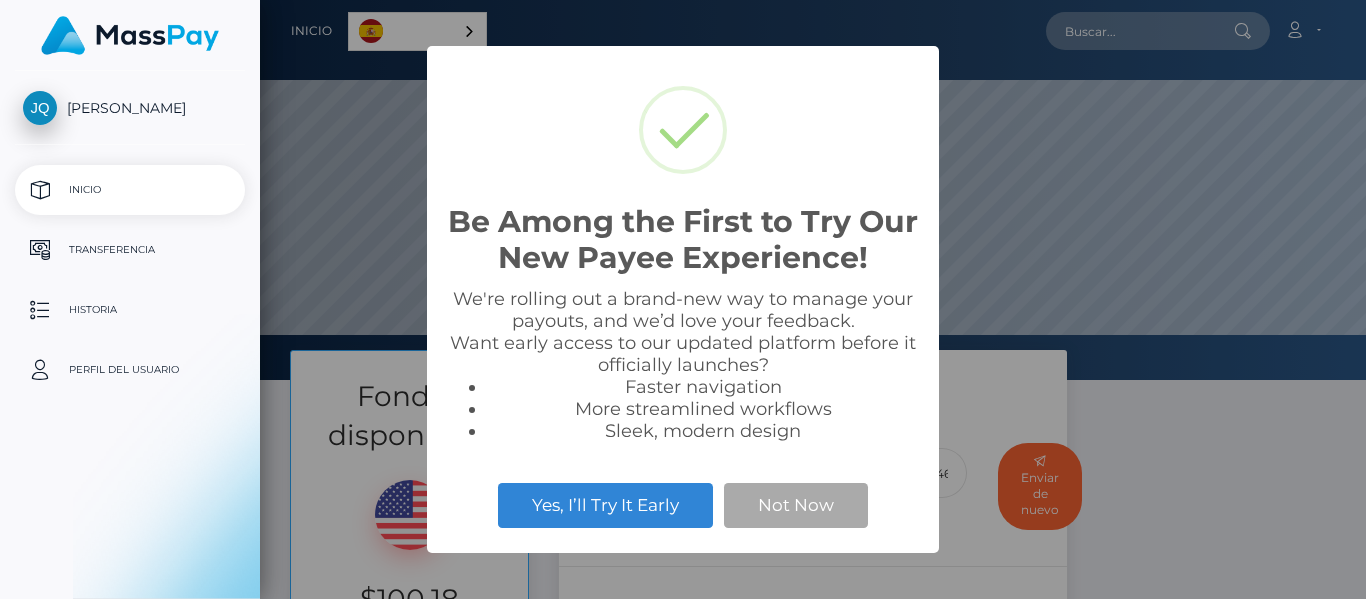scroll, scrollTop: 0, scrollLeft: 0, axis: both 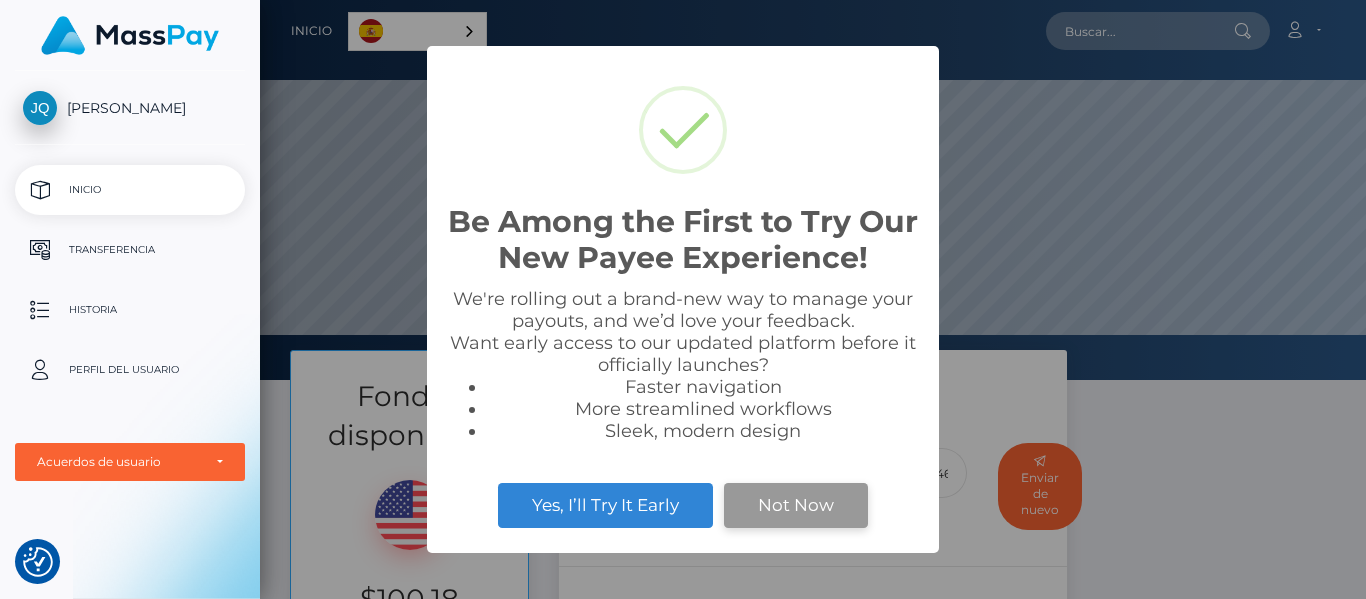 click on "Not Now" at bounding box center [796, 505] 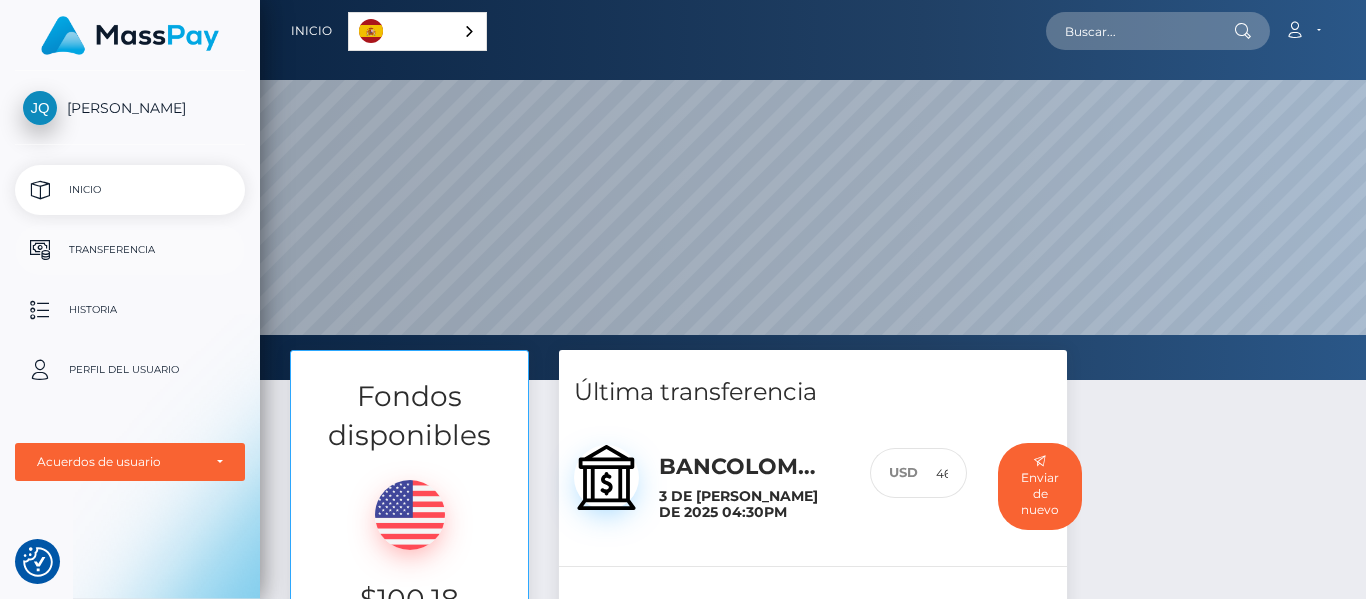 click on "Transferencia" at bounding box center [130, 250] 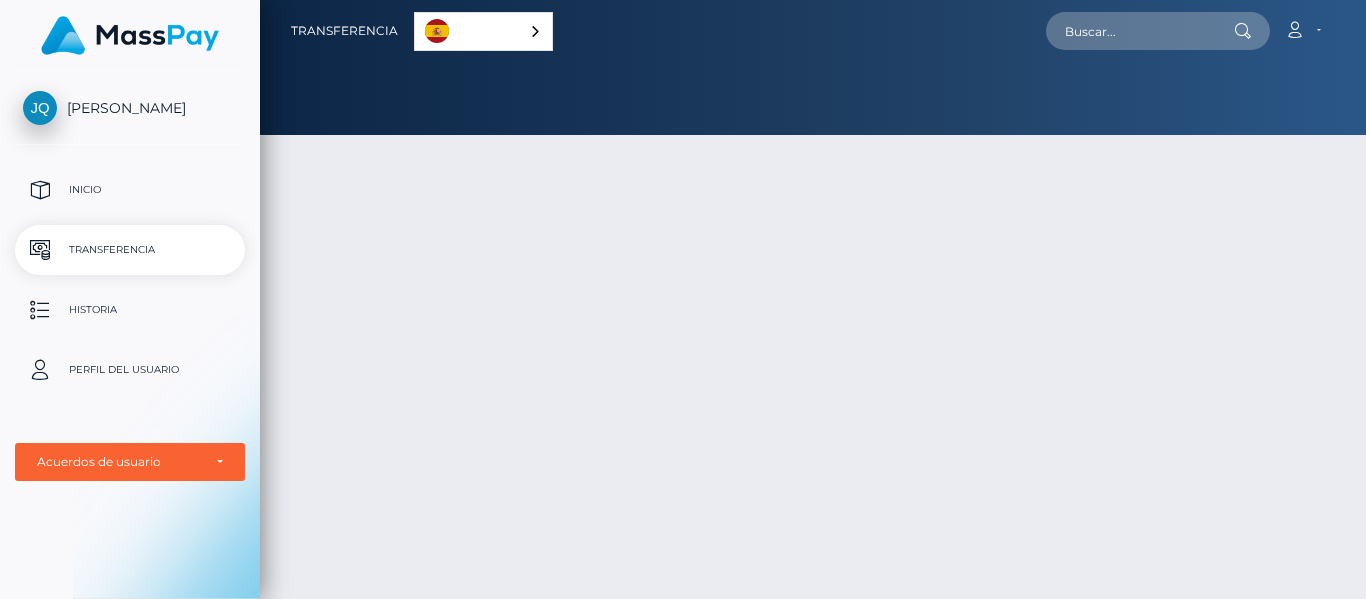 scroll, scrollTop: 0, scrollLeft: 0, axis: both 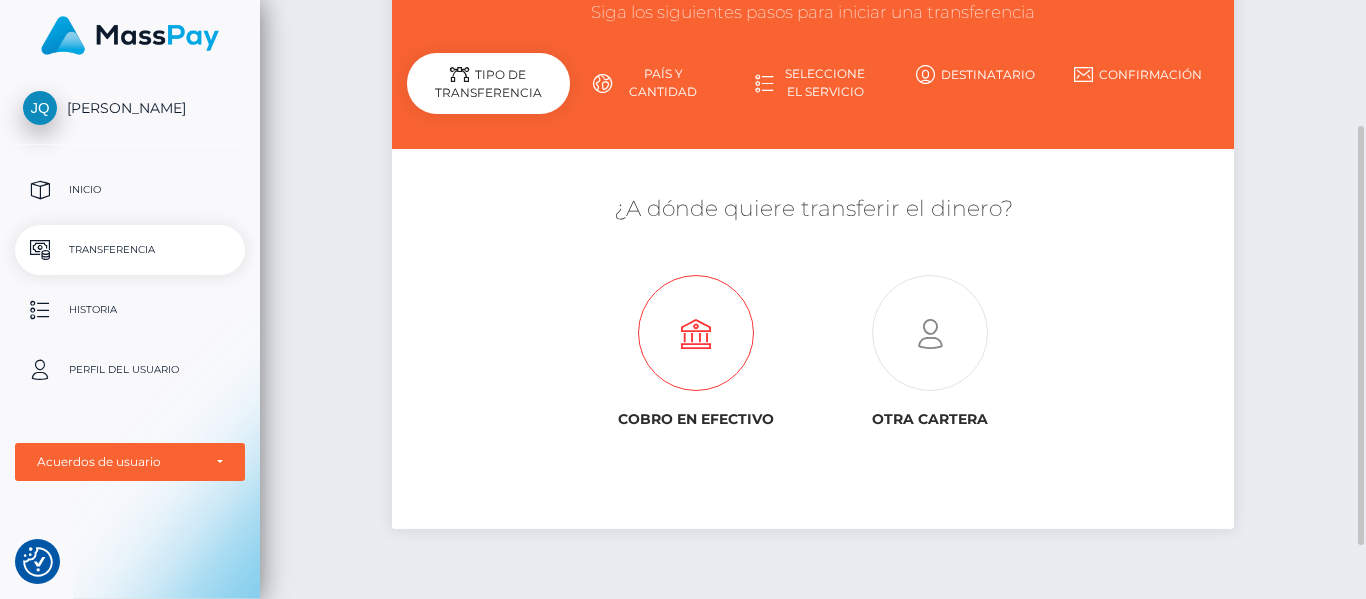 click at bounding box center (696, 334) 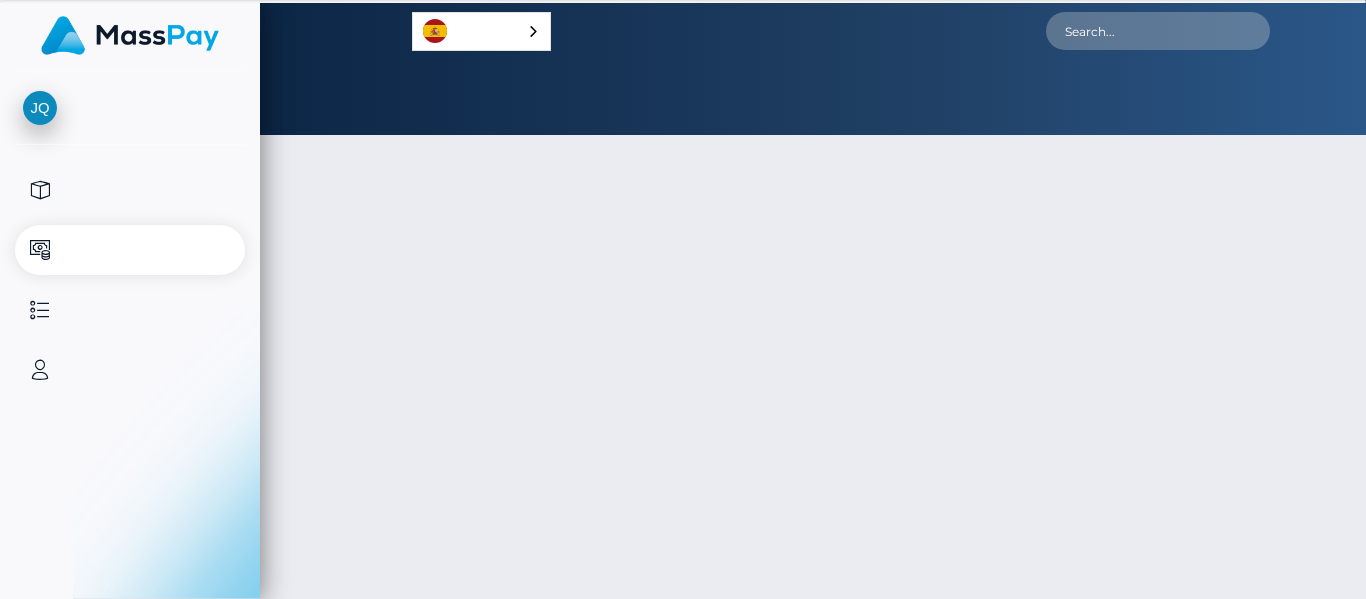 scroll, scrollTop: 0, scrollLeft: 0, axis: both 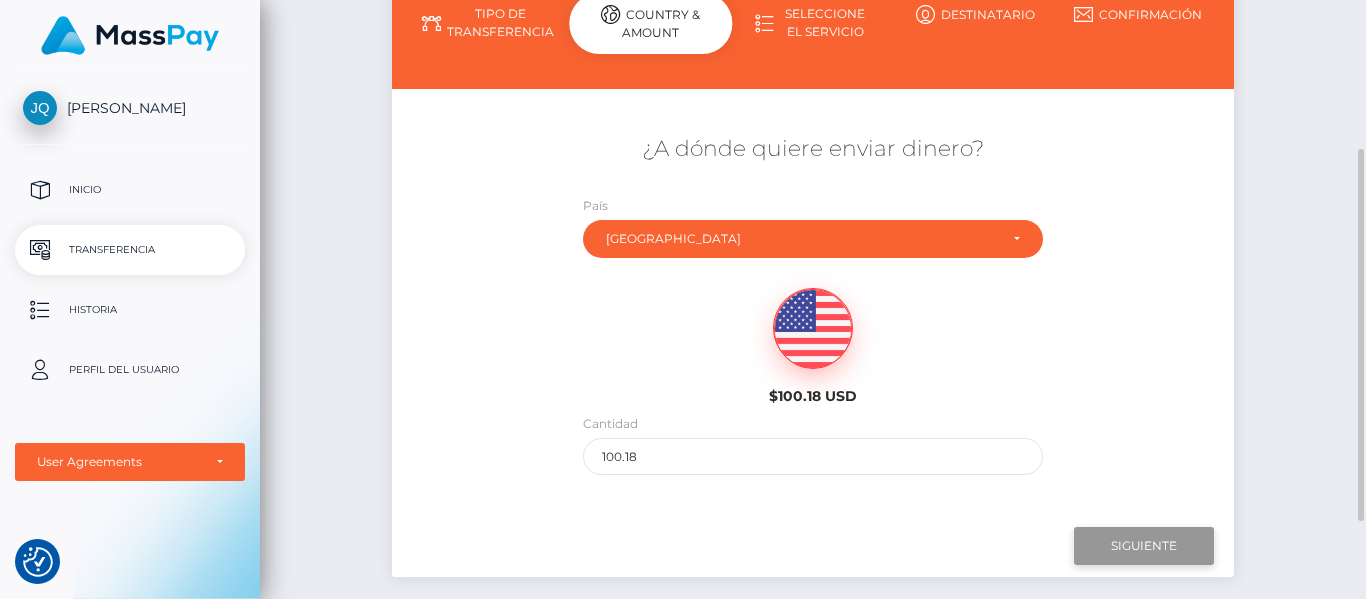 click on "Next" at bounding box center (1144, 546) 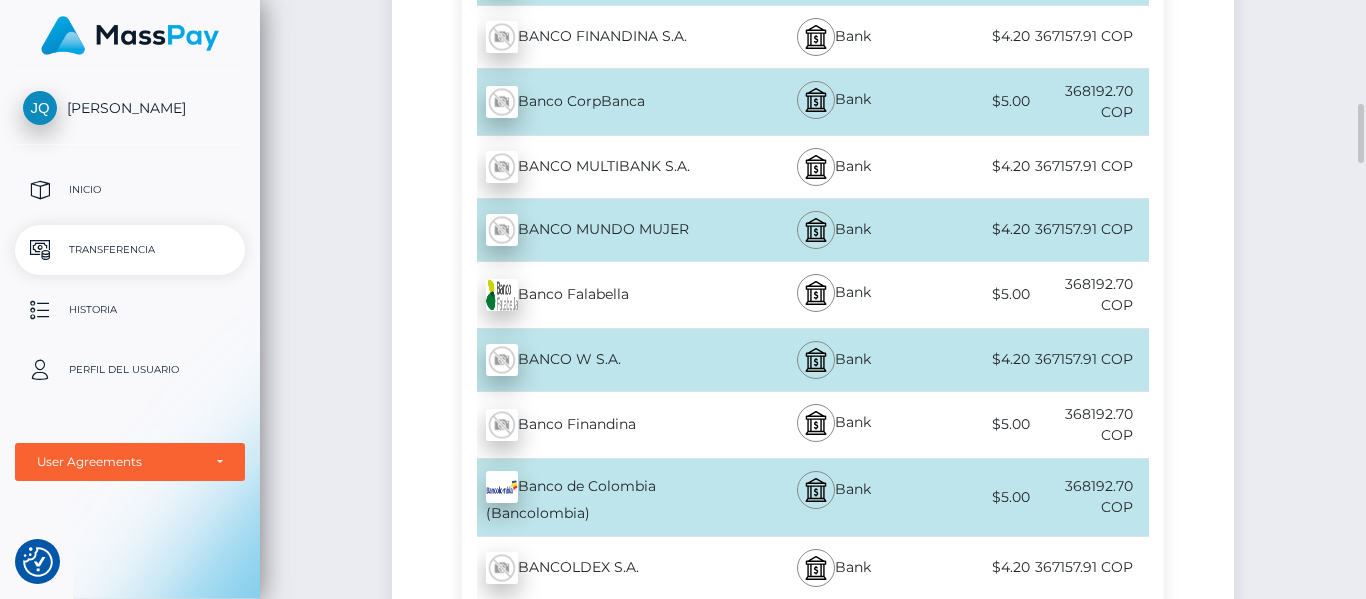 scroll, scrollTop: 1080, scrollLeft: 0, axis: vertical 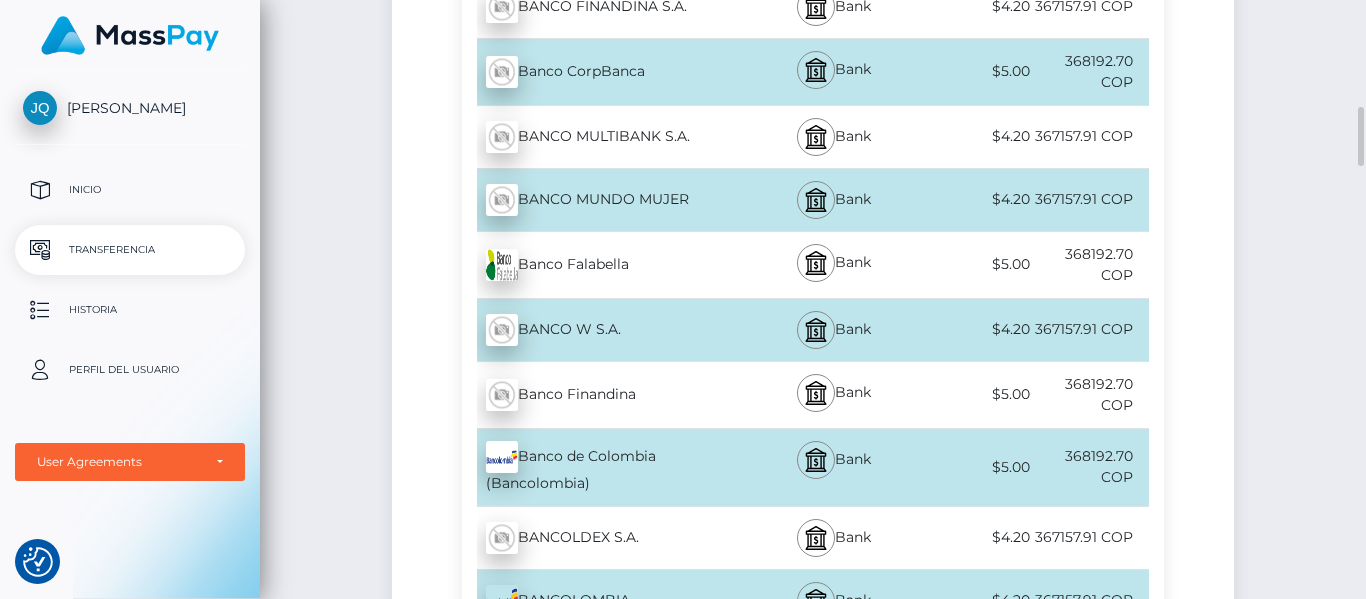 click on "Banco de Colombia (Bancolombia)  - COP" at bounding box center [605, 467] 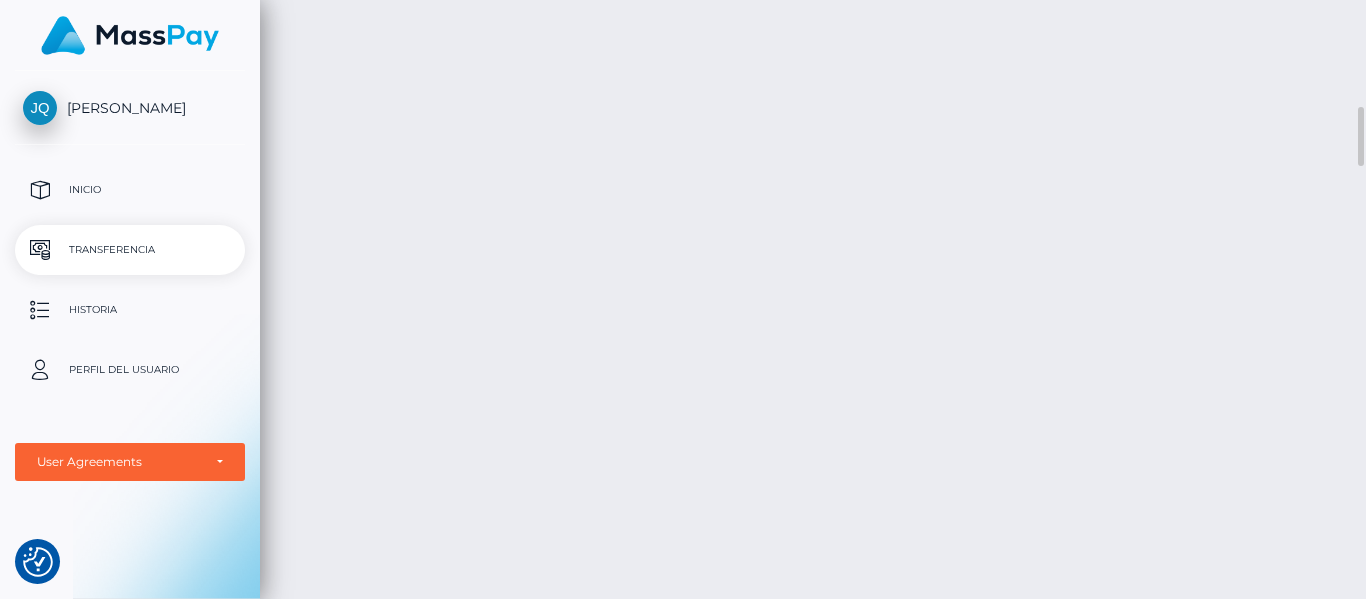 click on "Transferencia de efectivo
Español English 中文 (简体) Português (Brasil)
Cuenta" at bounding box center (813, 299) 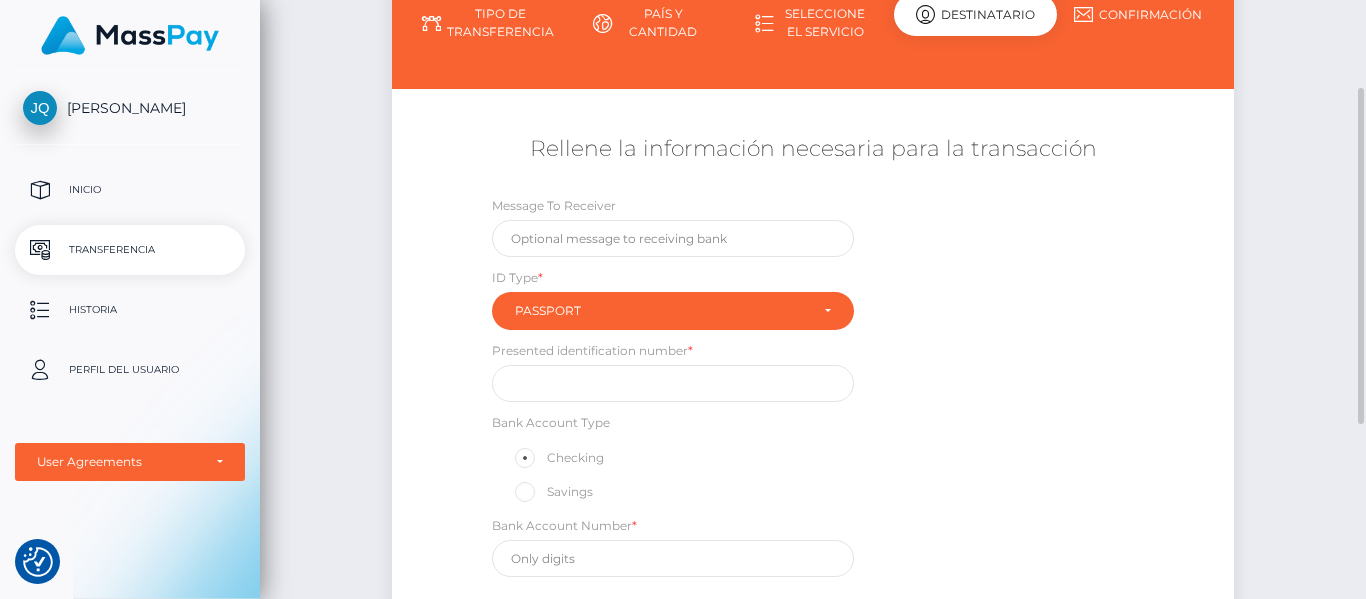 scroll, scrollTop: 210, scrollLeft: 0, axis: vertical 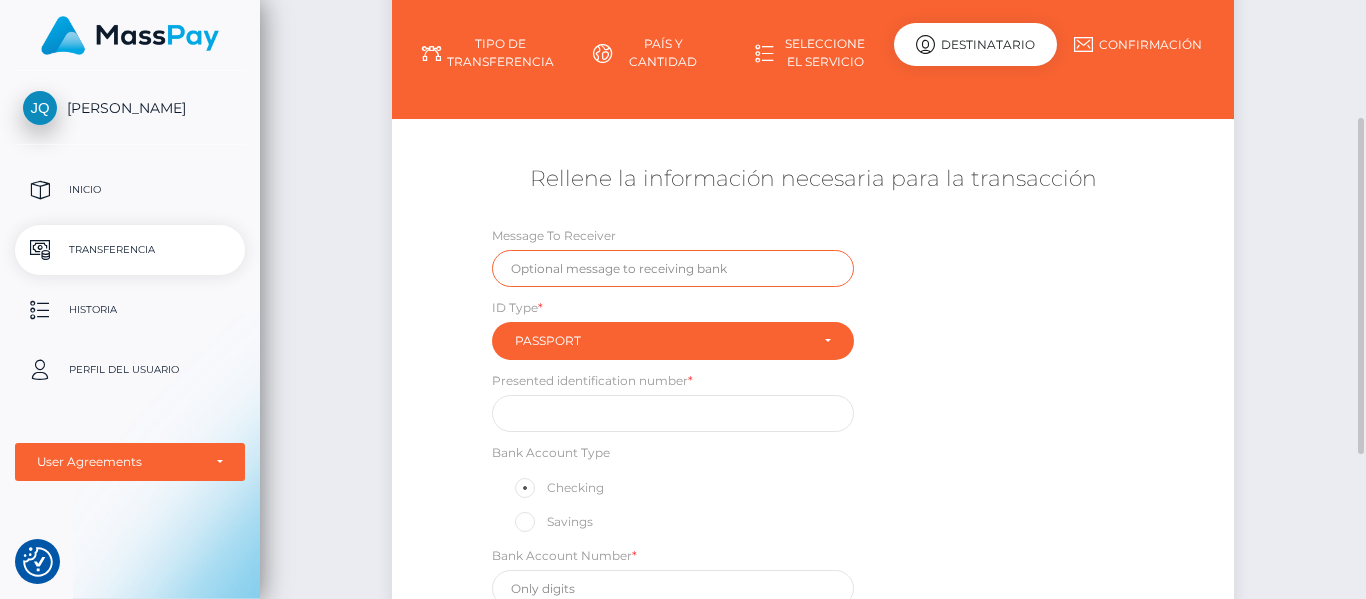 click at bounding box center (673, 268) 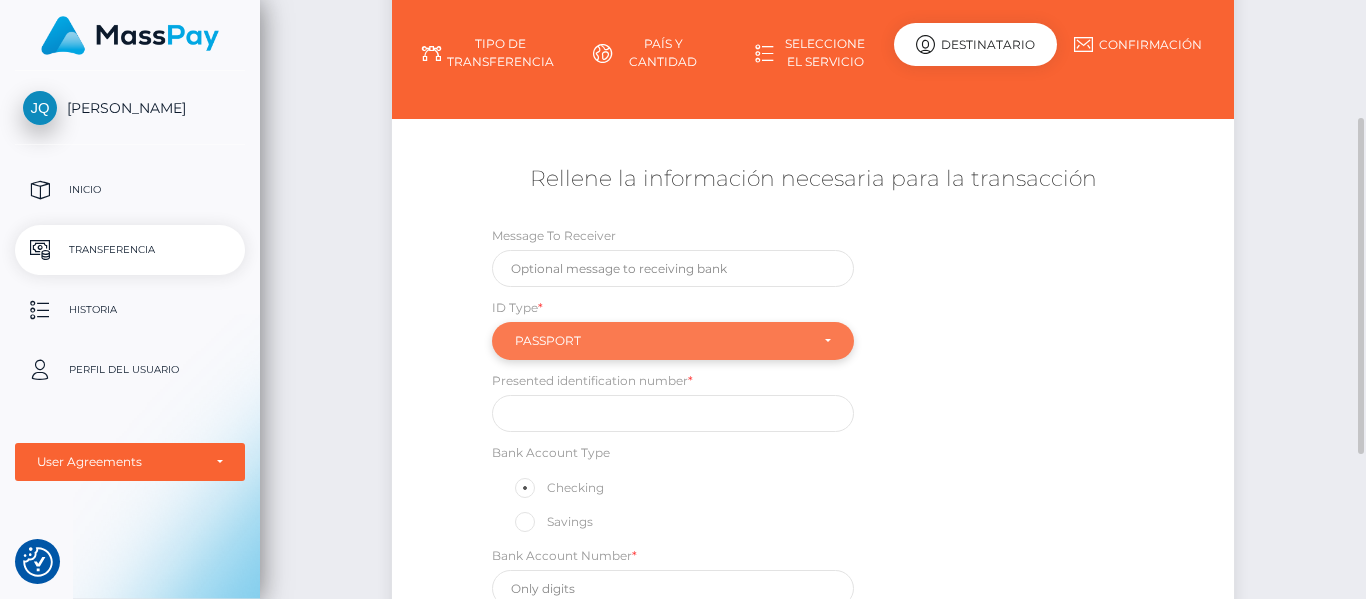 click on "Passport" at bounding box center [661, 341] 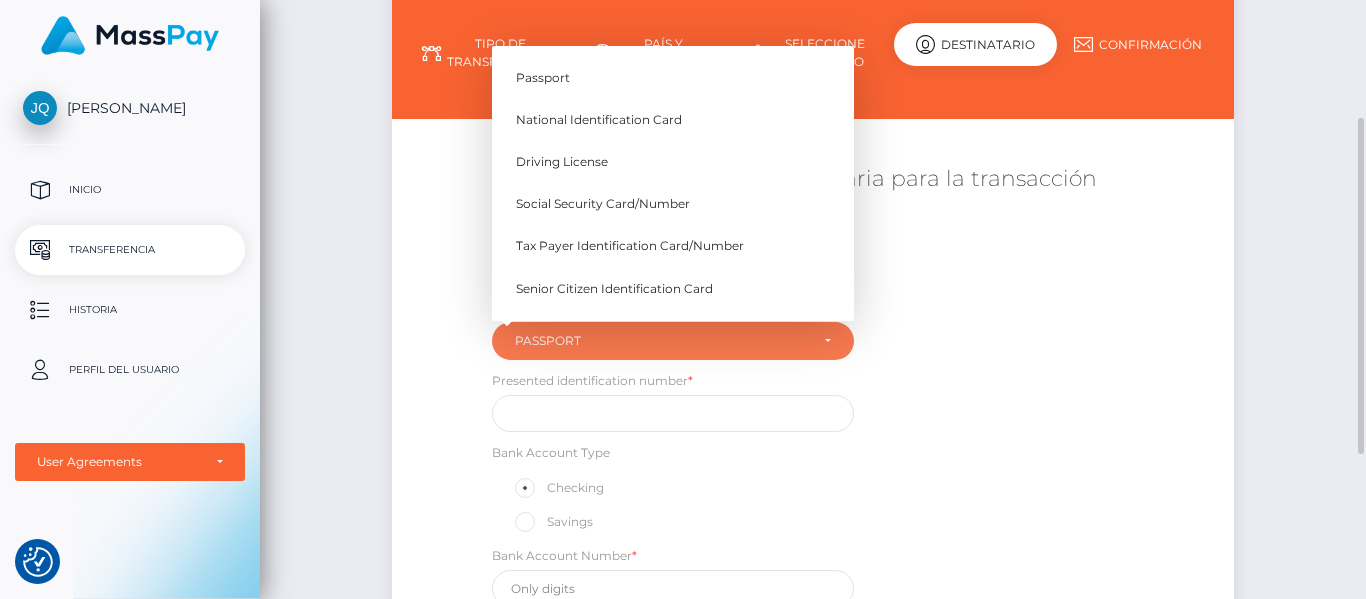 click on "Message To Receiver
ID Type  *
Passport
National Identification Card
Driving License
Social Security Card/Number
Tax Payer Identification Card/Number
Senior Citizen Identification Card
Birth Certificate
Village Elder Identification Card
Permanent Residency Identification Card
PAN Card" at bounding box center (812, 421) 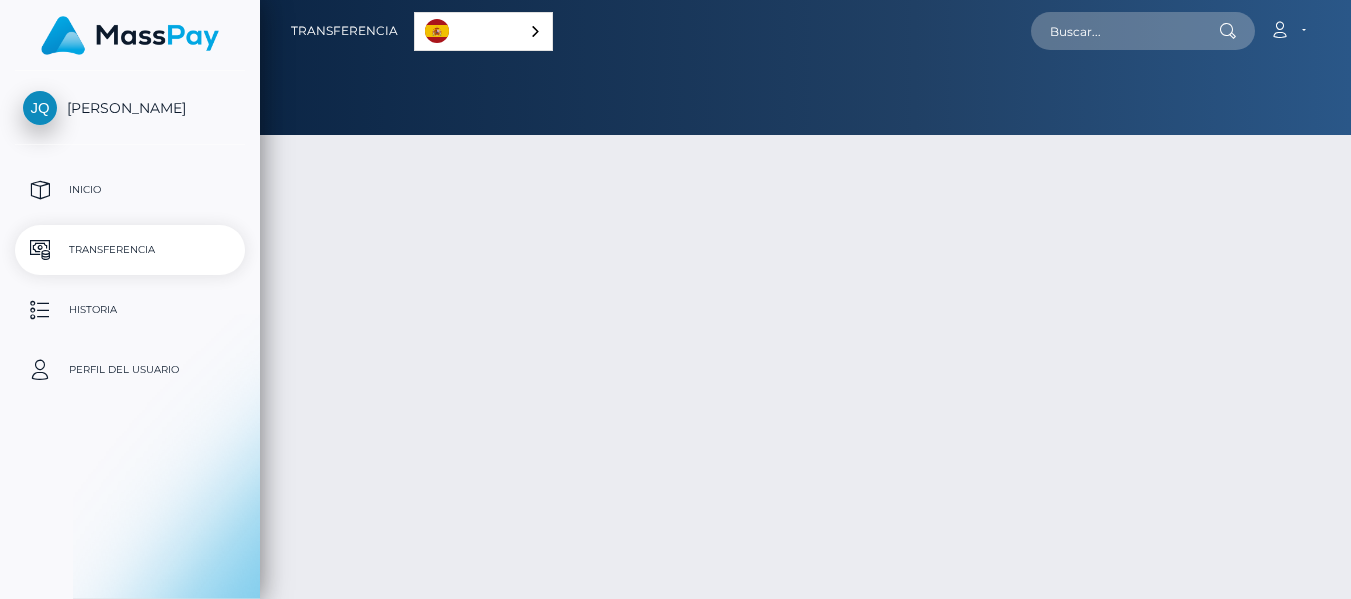 select 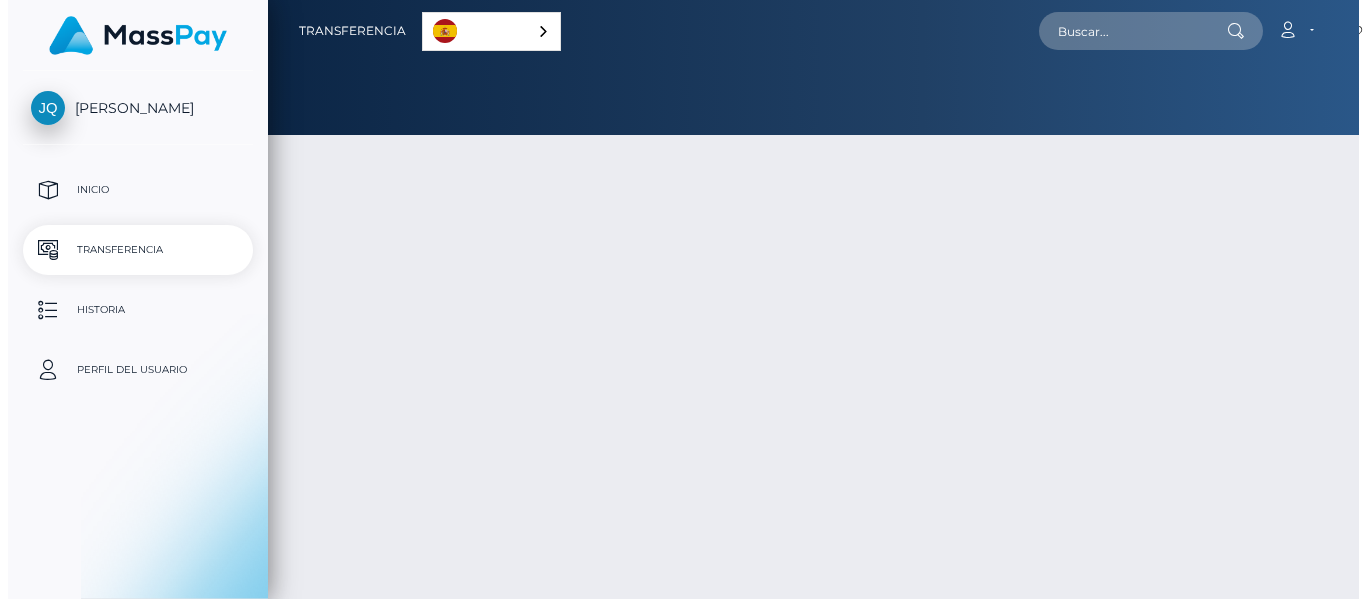 scroll, scrollTop: 0, scrollLeft: 0, axis: both 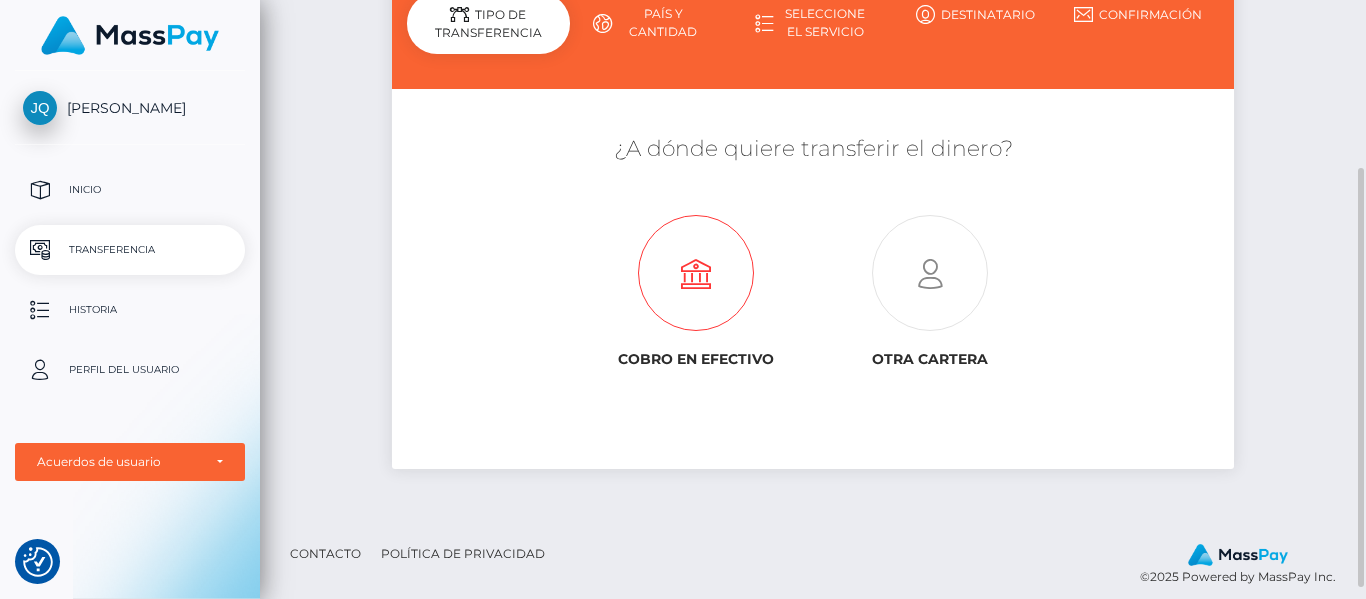 click at bounding box center [696, 274] 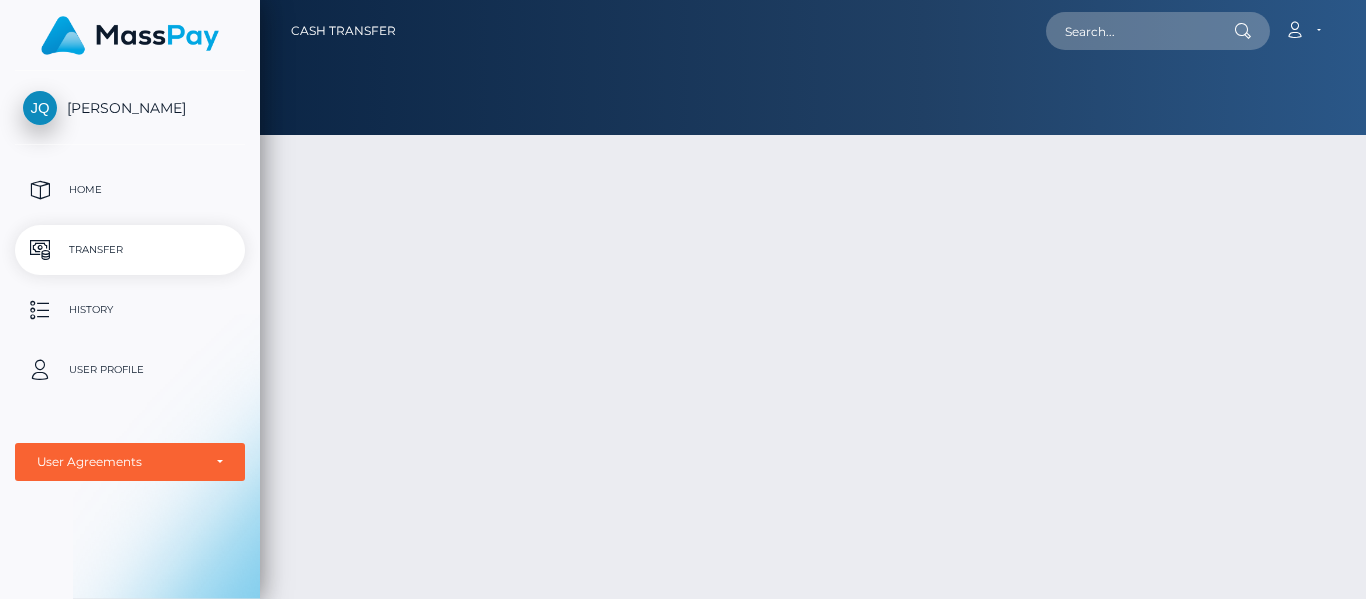 scroll, scrollTop: 0, scrollLeft: 0, axis: both 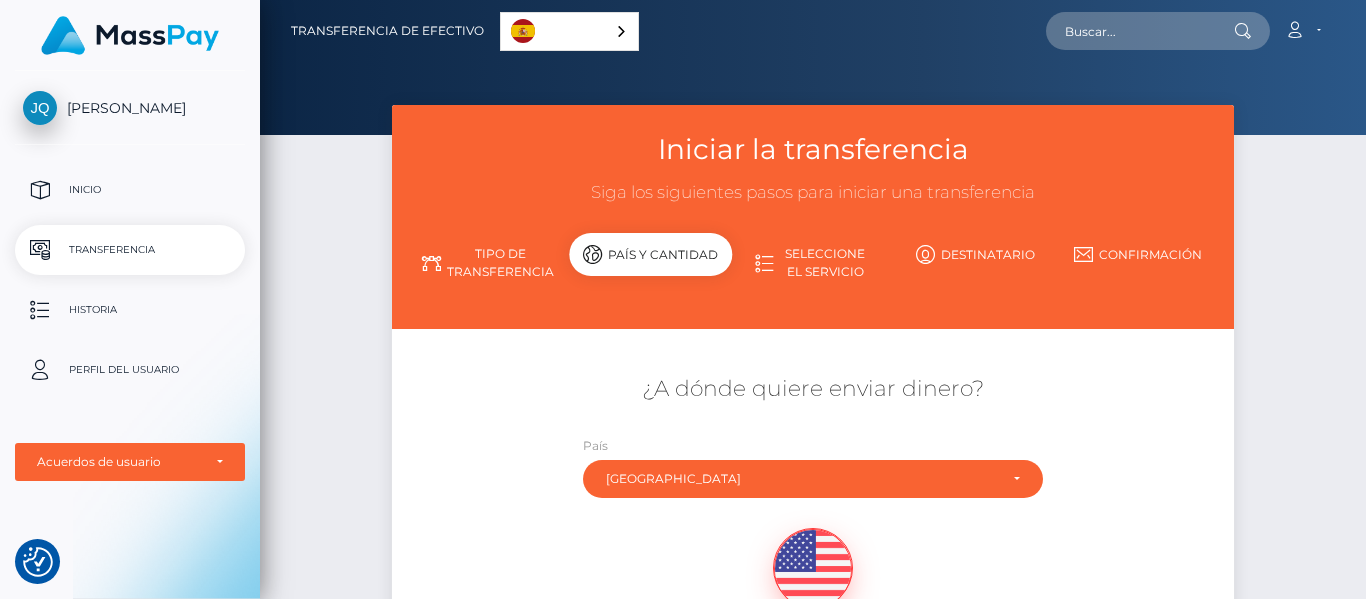 click on "Iniciar la transferencia
Siga los siguientes pasos para iniciar una transferencia
Tipo de transferencia
País y cantidad" at bounding box center [813, 486] 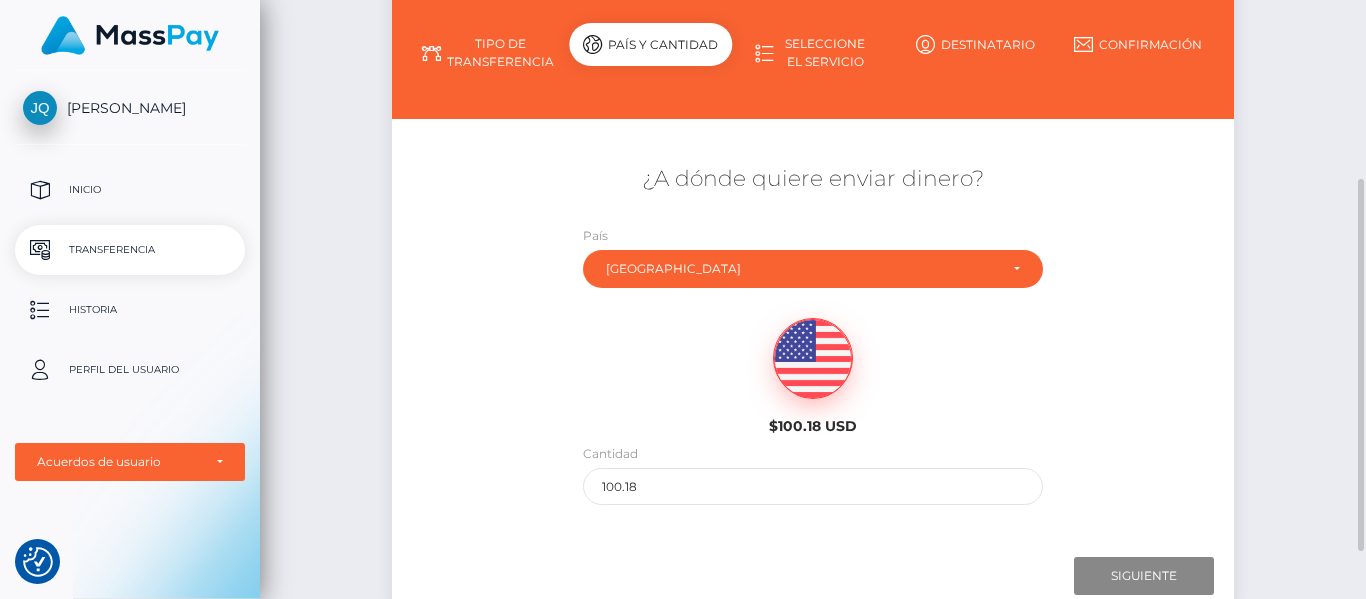 scroll, scrollTop: 240, scrollLeft: 0, axis: vertical 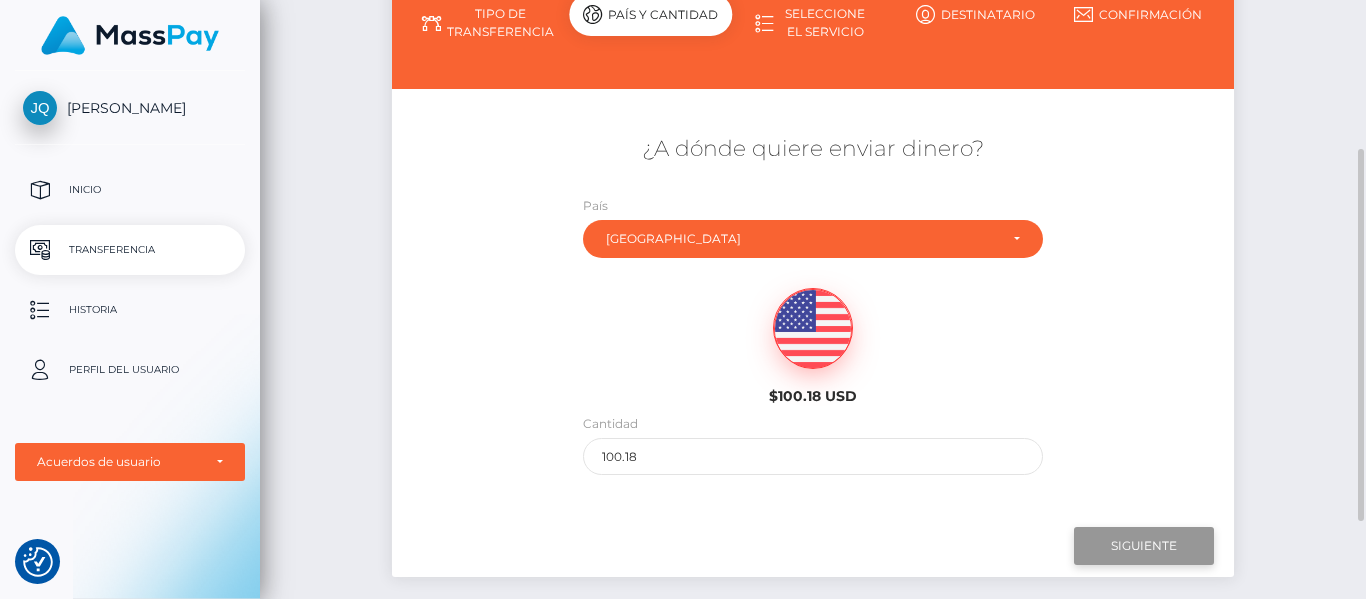 click on "Next" at bounding box center (1144, 546) 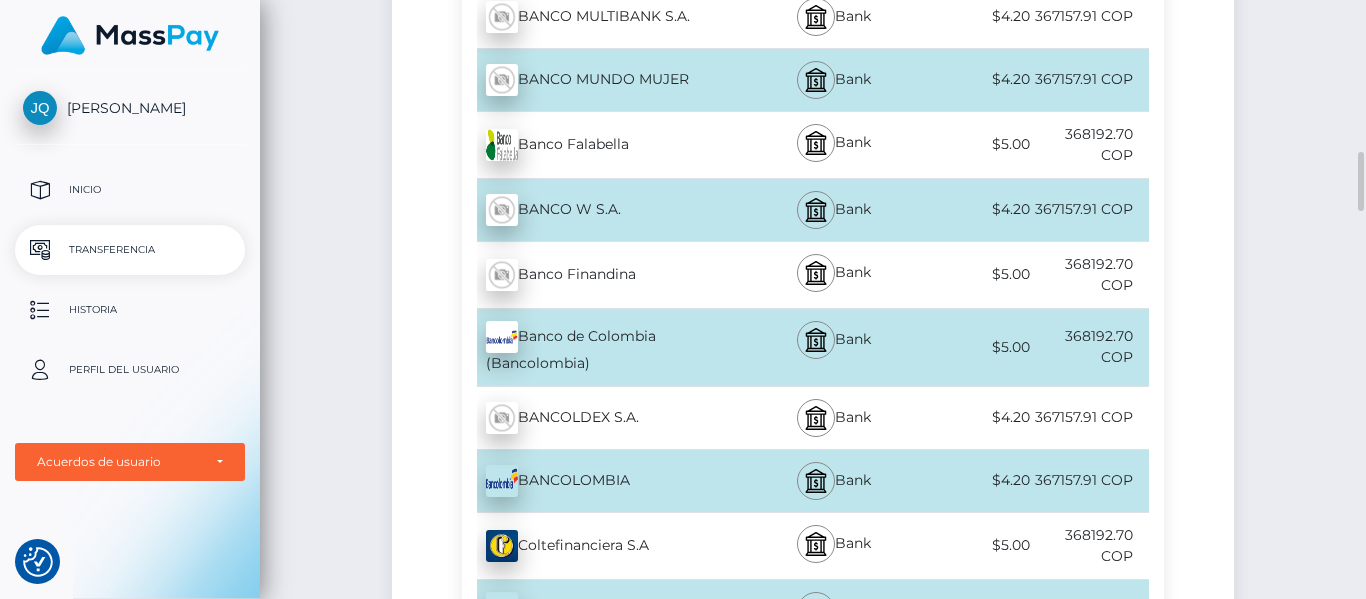 scroll, scrollTop: 1230, scrollLeft: 0, axis: vertical 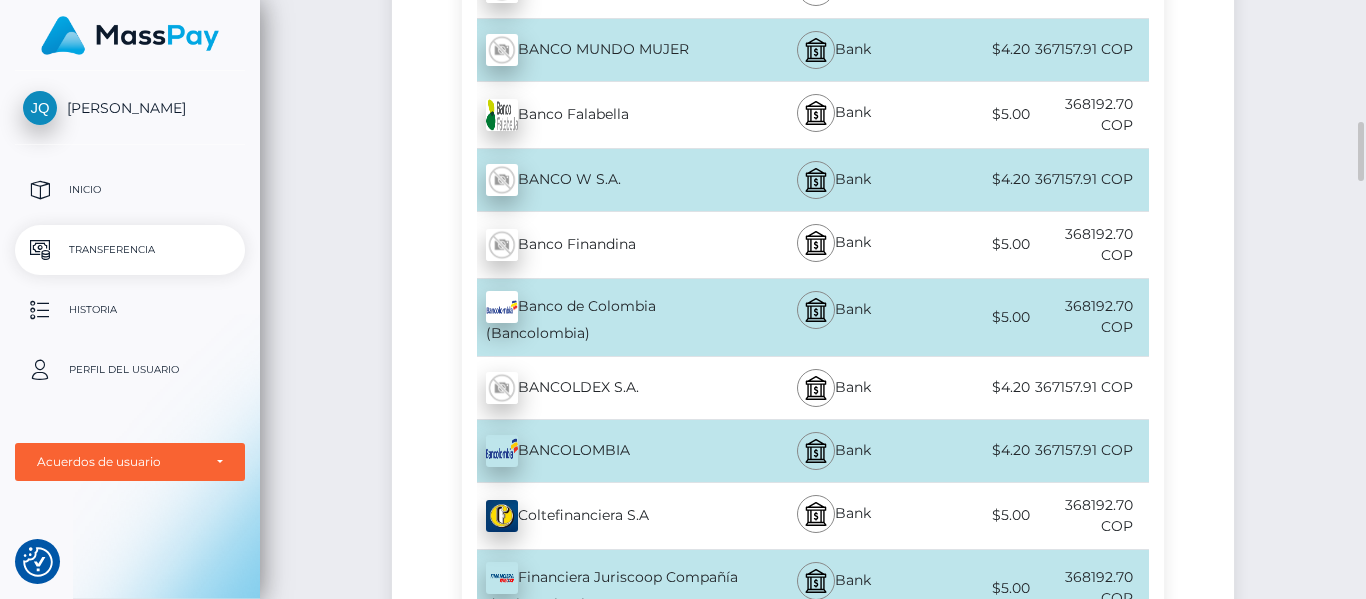 click on "BANCOLOMBIA  - COP" at bounding box center (605, 451) 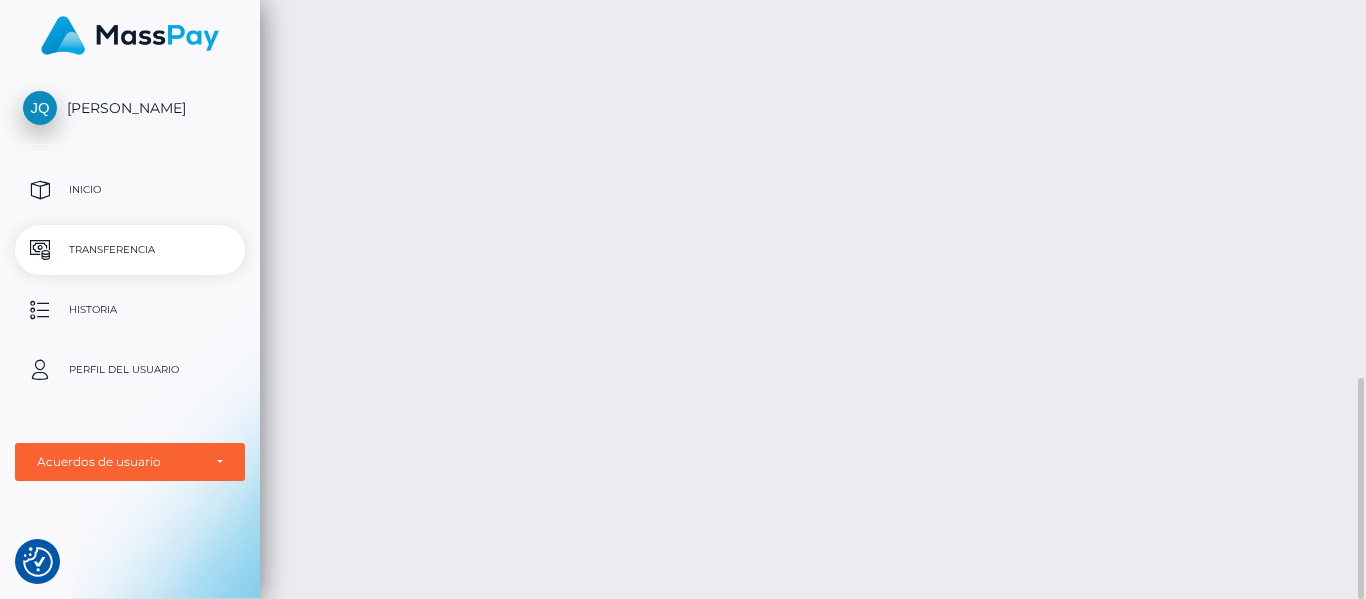 scroll, scrollTop: 1020, scrollLeft: 0, axis: vertical 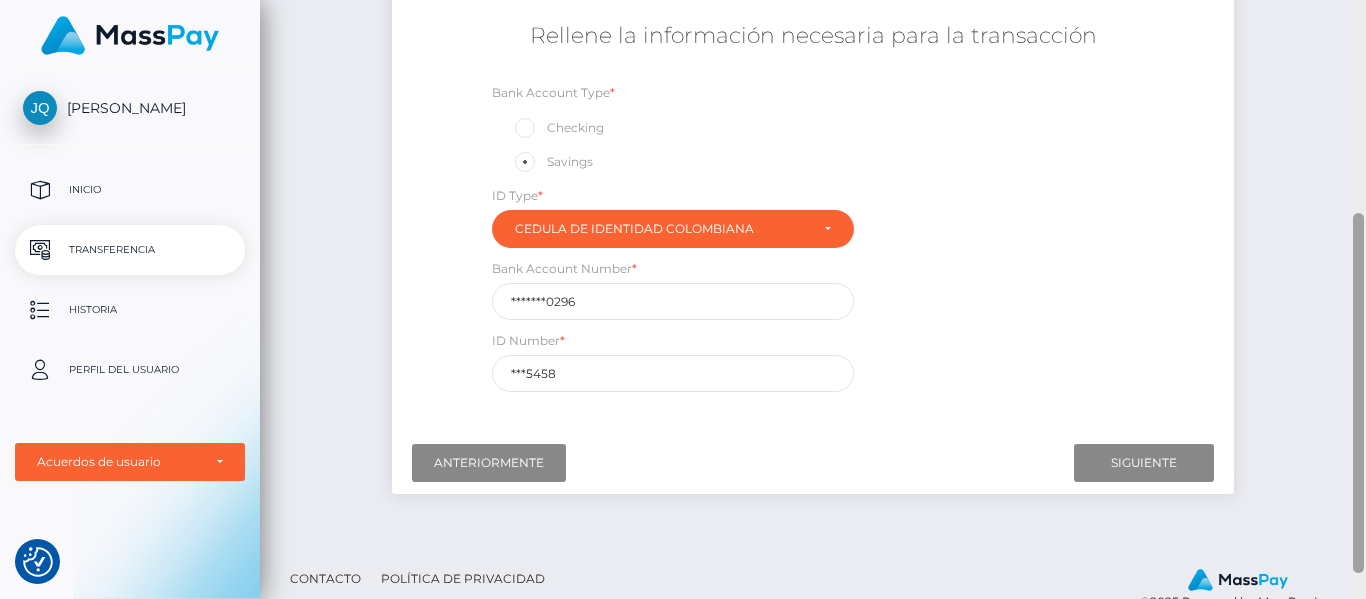 drag, startPoint x: 1362, startPoint y: 430, endPoint x: 1363, endPoint y: 183, distance: 247.00203 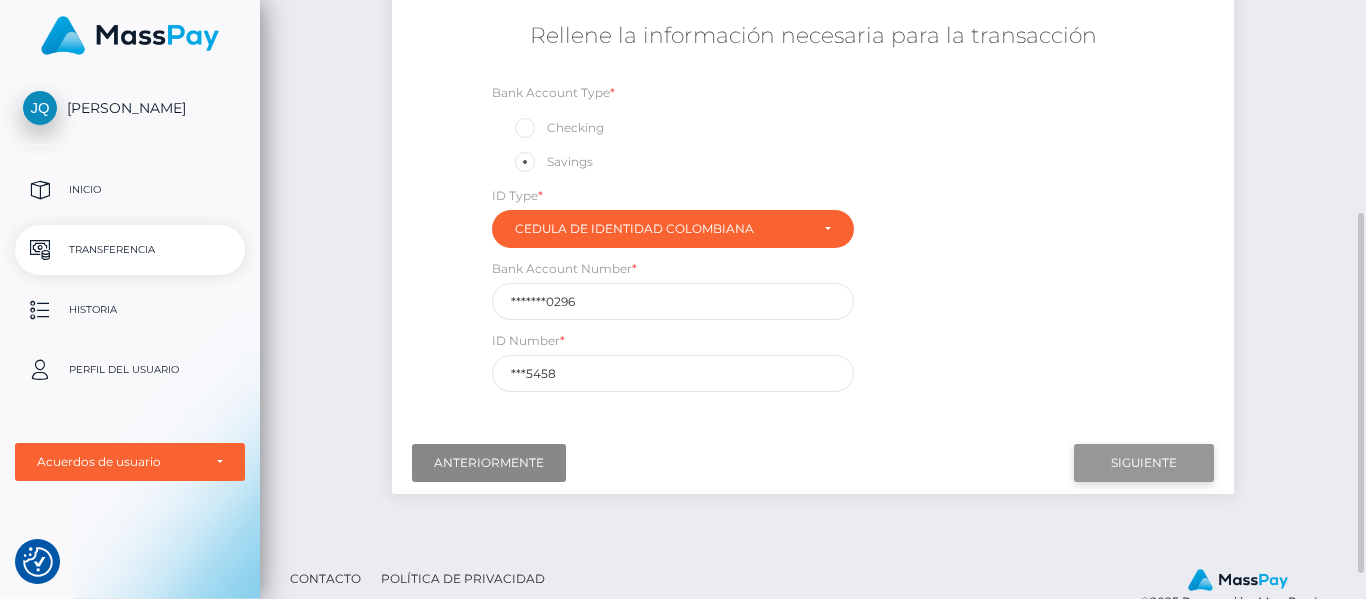 click on "Next" at bounding box center [1144, 463] 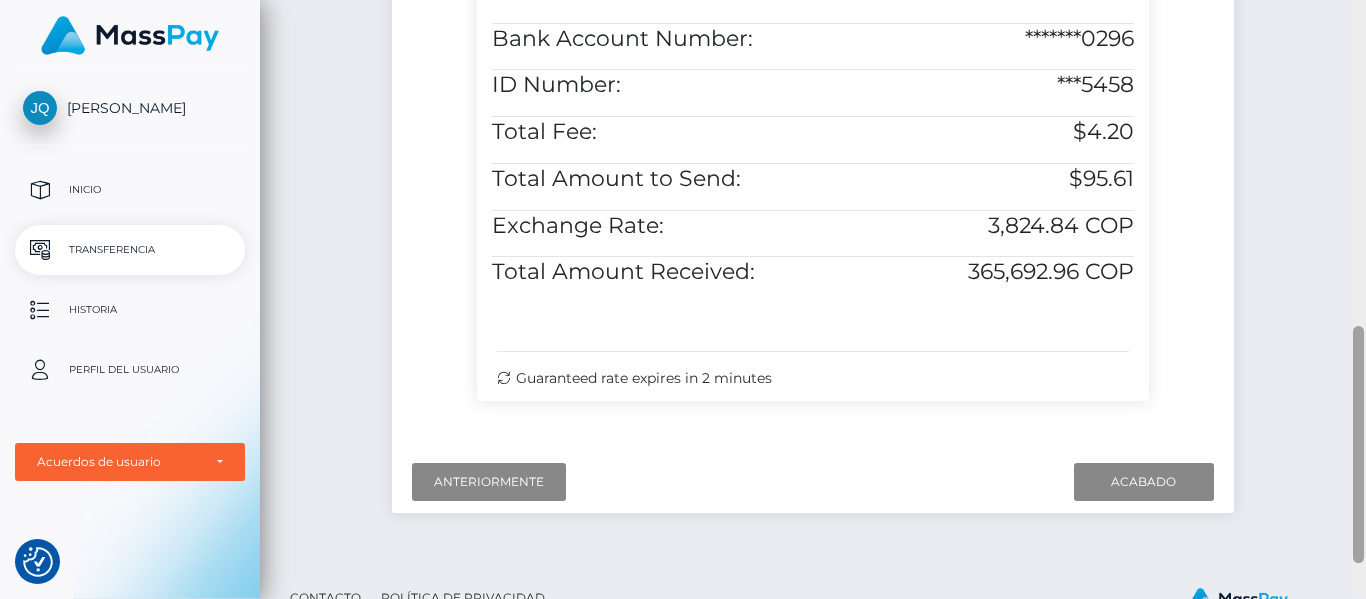 scroll, scrollTop: 837, scrollLeft: 0, axis: vertical 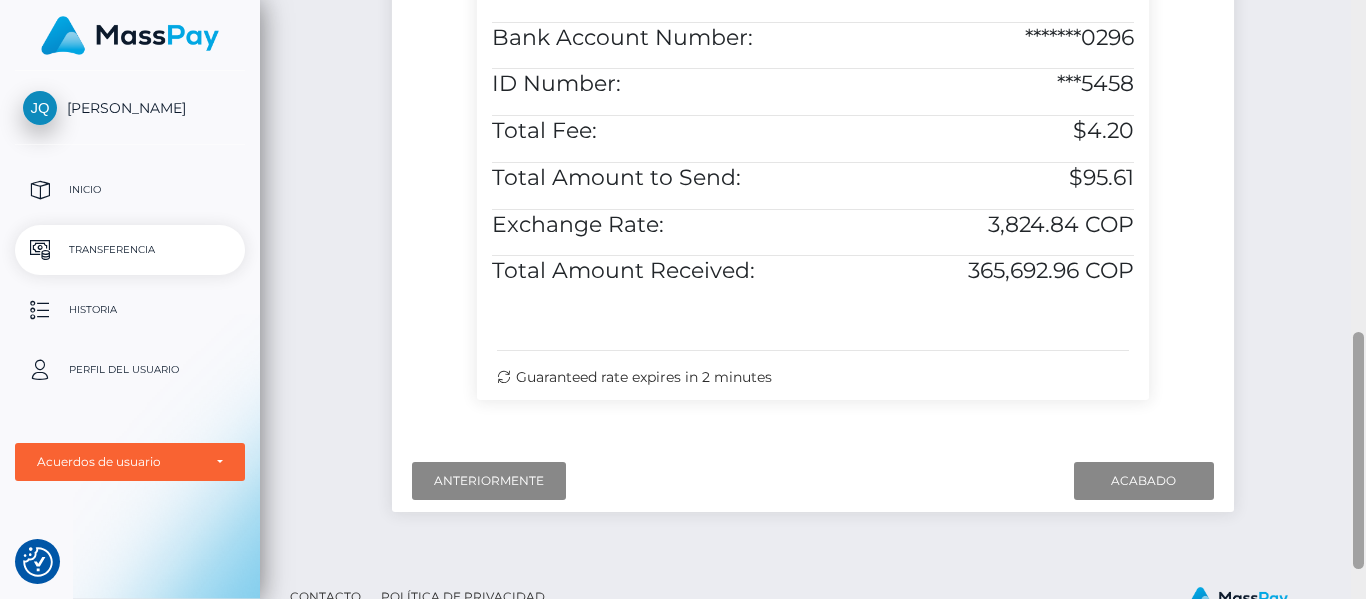 drag, startPoint x: 1360, startPoint y: 228, endPoint x: 1354, endPoint y: 521, distance: 293.06143 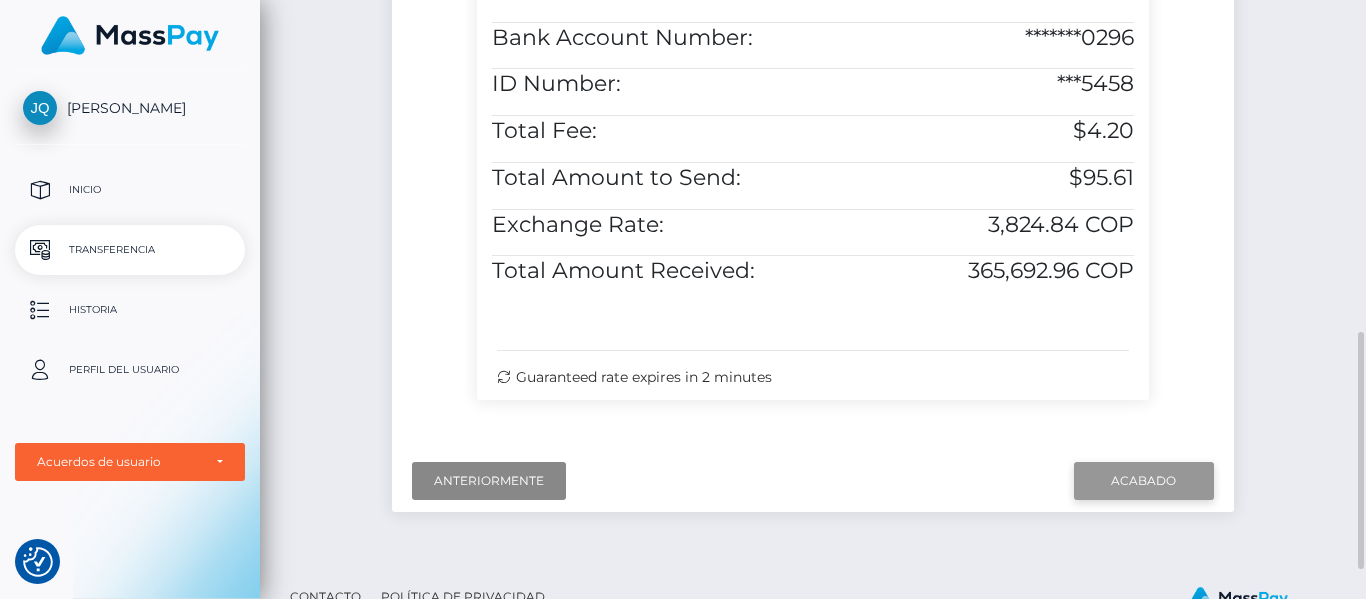 click on "Finish" at bounding box center [1144, 481] 